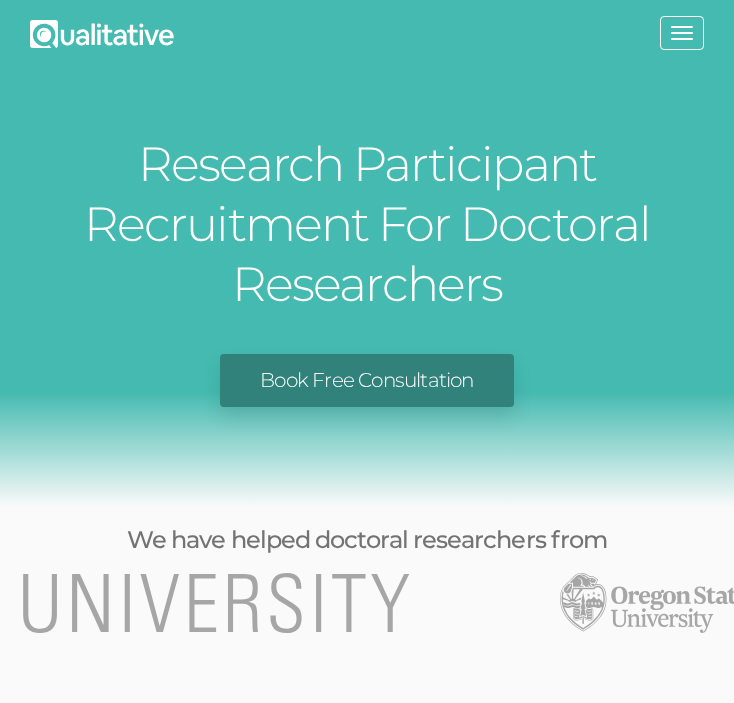 scroll, scrollTop: 0, scrollLeft: 0, axis: both 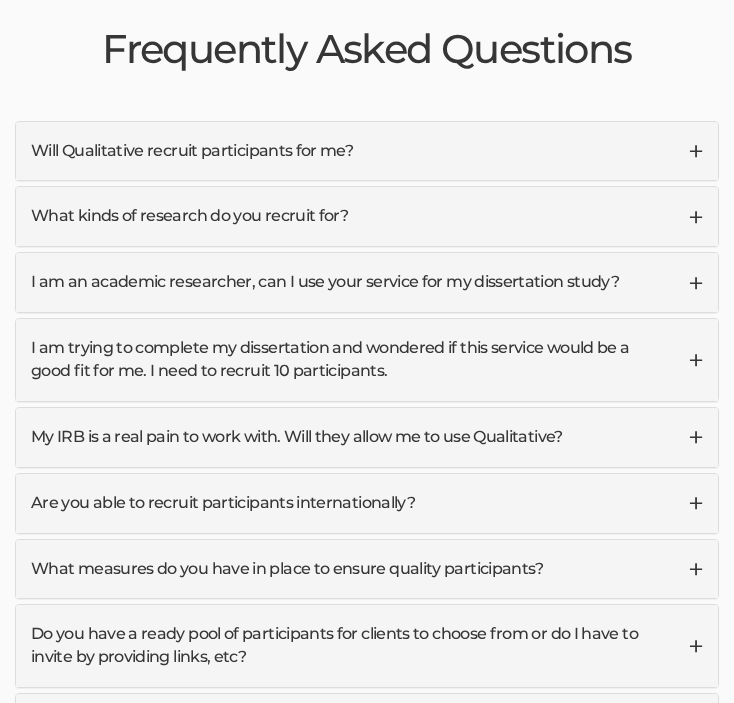 click on "My IRB is a real pain to work with. Will they allow me to use Qualitative?" at bounding box center [367, 437] 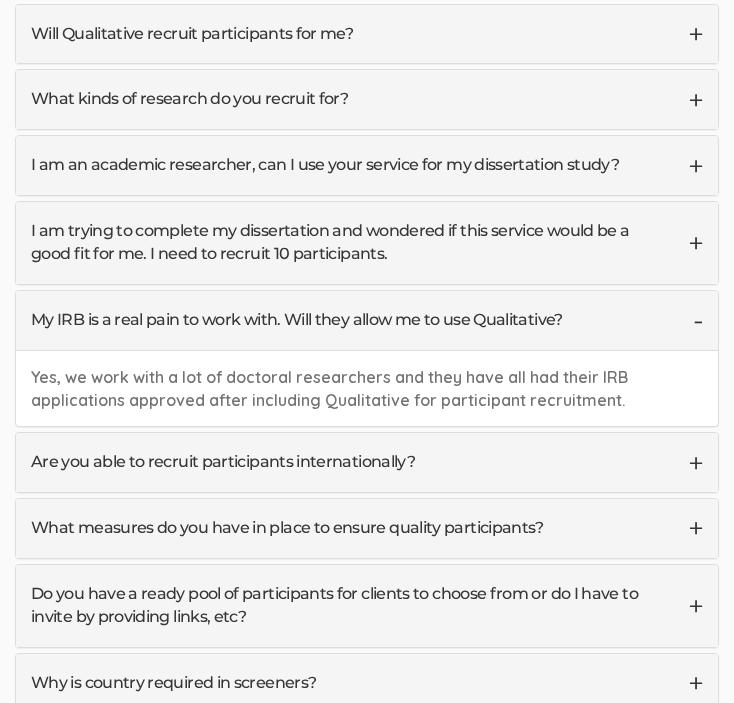 scroll, scrollTop: 5987, scrollLeft: 0, axis: vertical 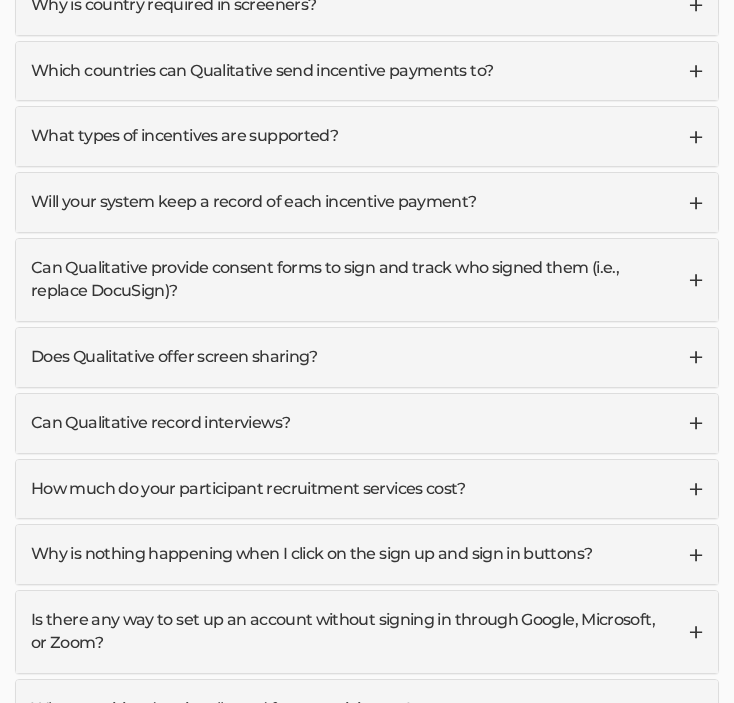 click on "Can Qualitative record interviews?" at bounding box center [367, 423] 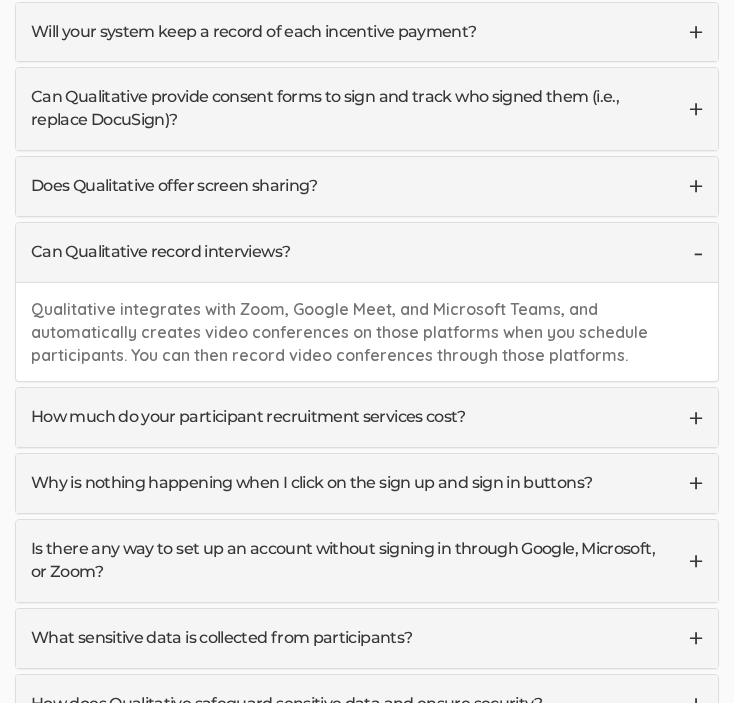 scroll, scrollTop: 6765, scrollLeft: 0, axis: vertical 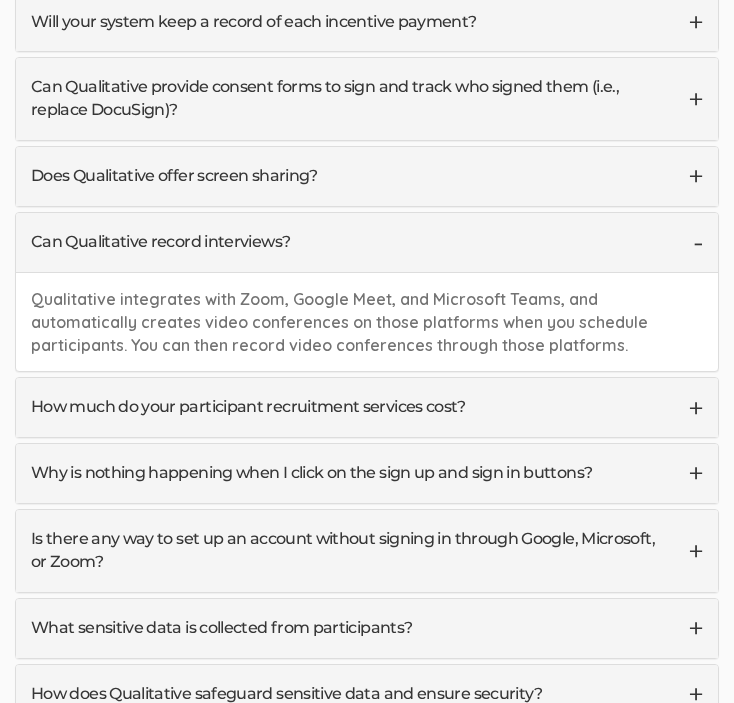 click on "How much do your participant recruitment services cost?" at bounding box center (367, 407) 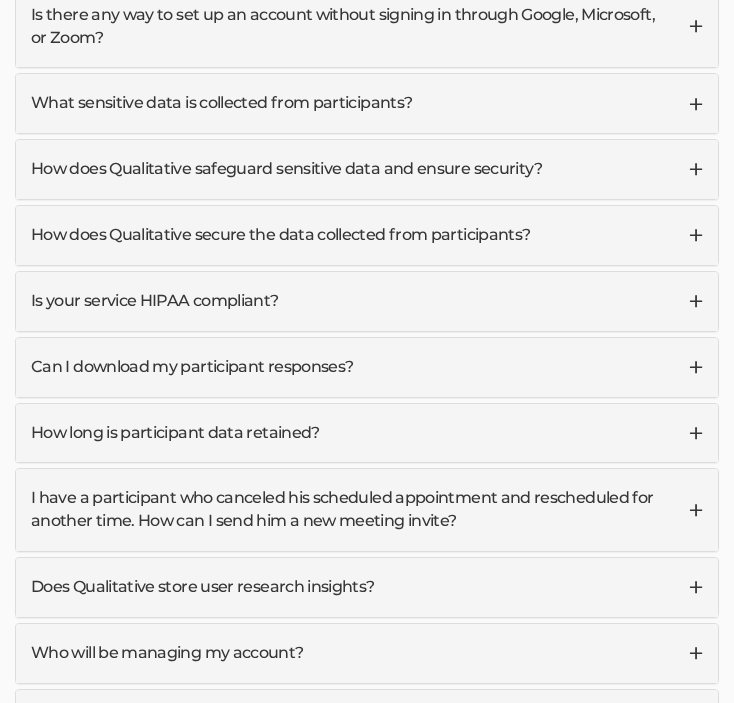 click on "Can I download my participant responses?" at bounding box center (367, 367) 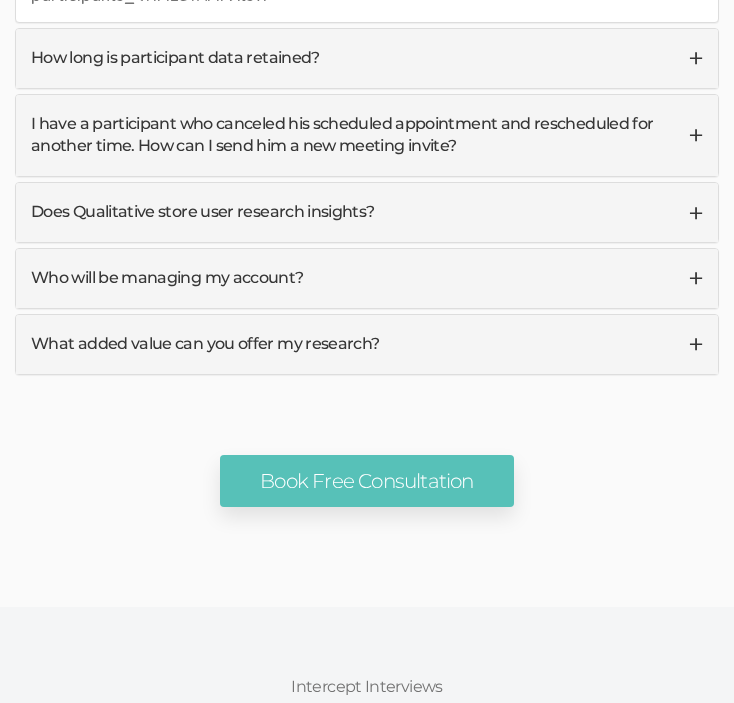 scroll, scrollTop: 7679, scrollLeft: 0, axis: vertical 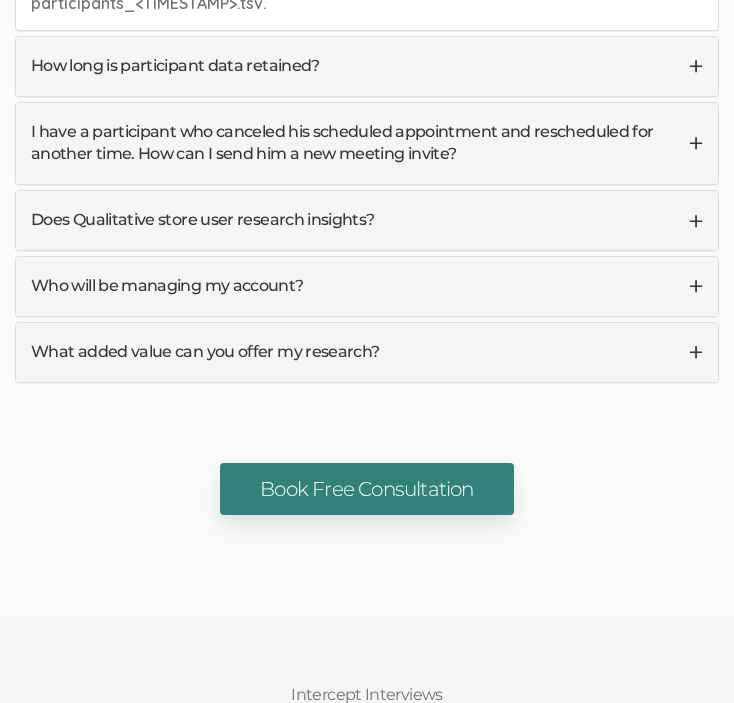 click on "Book Free Consultation" at bounding box center [366, 489] 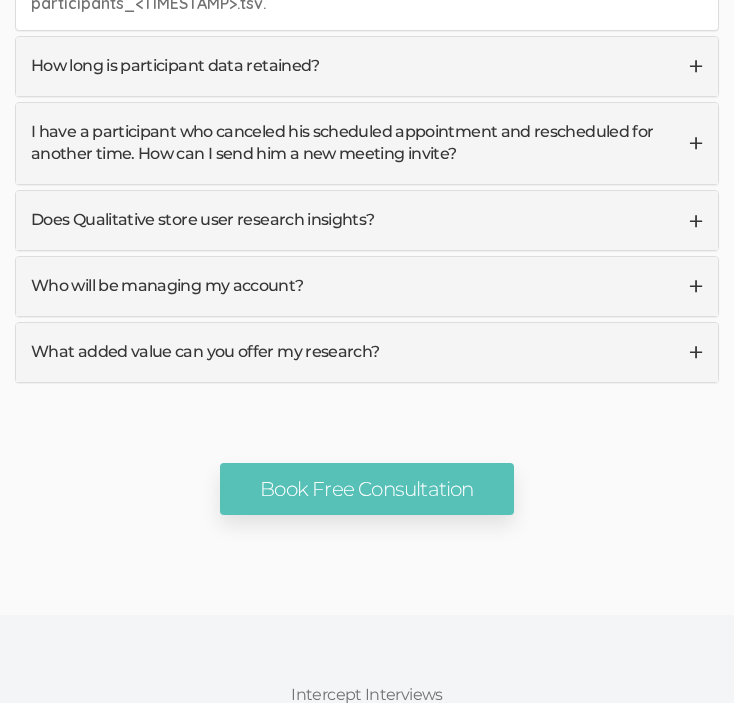 click on "Who will be managing my account?" at bounding box center (367, 286) 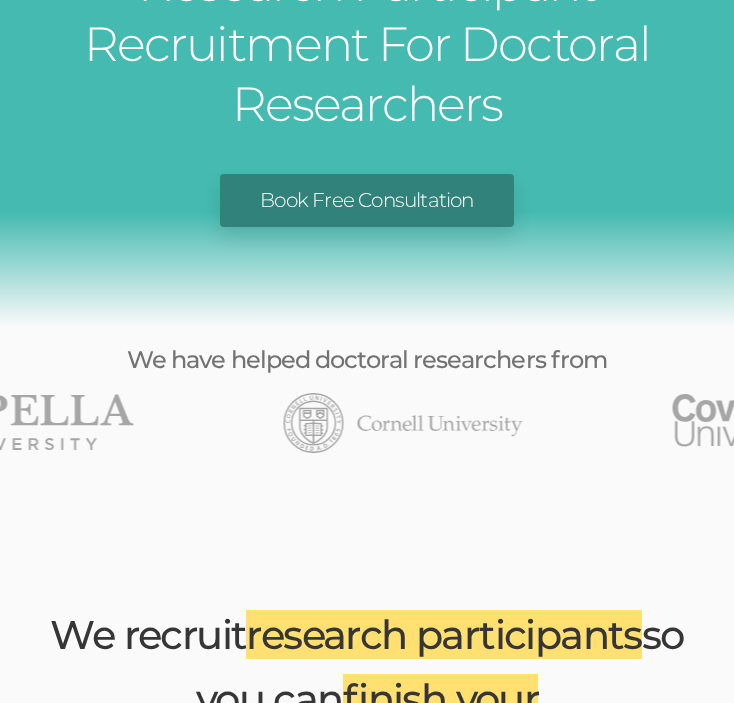 scroll, scrollTop: 0, scrollLeft: 0, axis: both 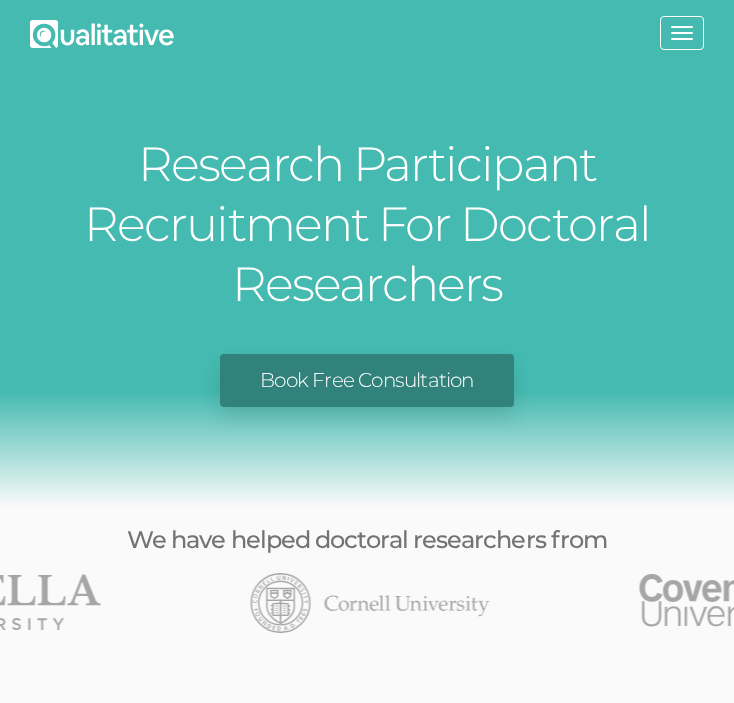 click on "Toggle navigation" at bounding box center [682, 33] 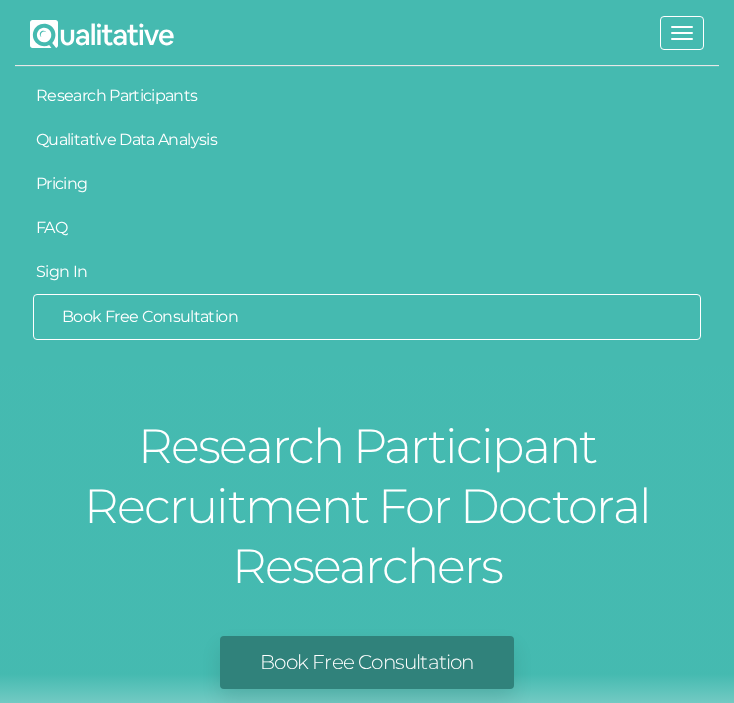 click on "Pricing" at bounding box center (367, 184) 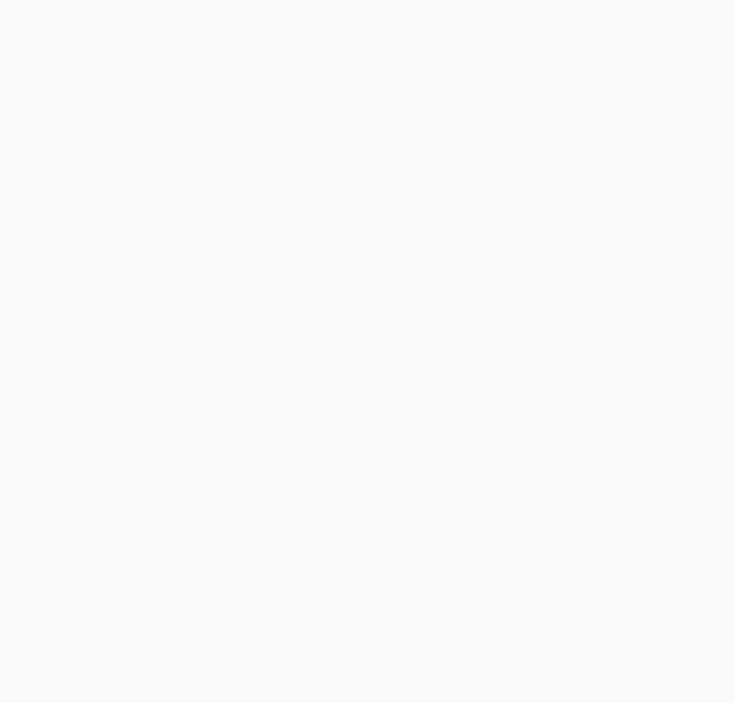 scroll, scrollTop: 0, scrollLeft: 0, axis: both 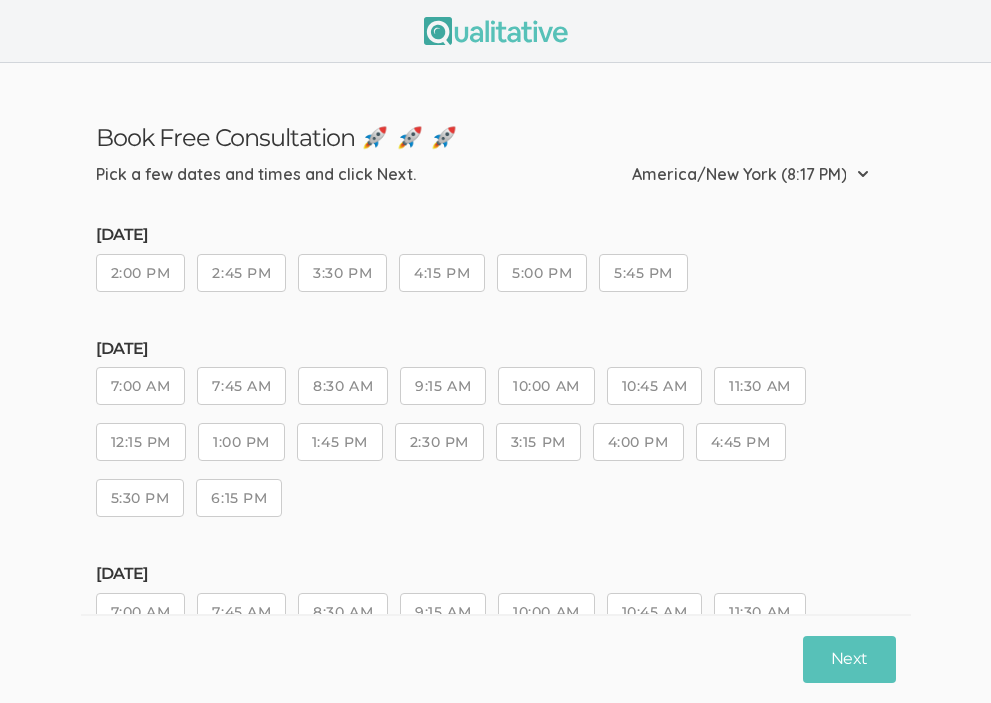 click on "Book Free Consultation 🚀 🚀 🚀
Pick a few dates and times and click Next.
Etc/GMT-14 (2:17 PM) Pacific/Kiritimati (2:17 PM) Etc/GMT-13 (1:17 PM) [GEOGRAPHIC_DATA]/[GEOGRAPHIC_DATA] (1:17 PM) [GEOGRAPHIC_DATA]/[GEOGRAPHIC_DATA] (1:17 PM) Pacific/Fakaofo (1:17 PM) Pacific/[GEOGRAPHIC_DATA] (1:17 PM) [GEOGRAPHIC_DATA]/[GEOGRAPHIC_DATA] (1:17 PM) NZ-CHAT (1:02 PM) Pacific/[GEOGRAPHIC_DATA] (1:02 PM) [GEOGRAPHIC_DATA]/McMurdo (12:17 PM) [GEOGRAPHIC_DATA]/[GEOGRAPHIC_DATA] (12:17 PM) [GEOGRAPHIC_DATA]/[GEOGRAPHIC_DATA] (12:17 PM) [GEOGRAPHIC_DATA]/[GEOGRAPHIC_DATA] (12:17 PM) Etc/GMT-12 (12:17 PM) [GEOGRAPHIC_DATA] (12:17 PM) [GEOGRAPHIC_DATA] (12:17 PM) [GEOGRAPHIC_DATA]/[GEOGRAPHIC_DATA] (12:17 PM) Pacific/[GEOGRAPHIC_DATA] (12:17 PM) Pacific/[GEOGRAPHIC_DATA] (12:17 PM) Pacific/[GEOGRAPHIC_DATA] (12:17 PM) Pacific/[GEOGRAPHIC_DATA] (12:17 PM) [GEOGRAPHIC_DATA]/[GEOGRAPHIC_DATA] (12:17 PM) [GEOGRAPHIC_DATA]/[GEOGRAPHIC_DATA] (12:17 PM) Pacific/[GEOGRAPHIC_DATA] (12:17 PM) [GEOGRAPHIC_DATA]/[GEOGRAPHIC_DATA] (12:17 PM) [GEOGRAPHIC_DATA]/[GEOGRAPHIC_DATA] (11:17 AM) [GEOGRAPHIC_DATA]/[GEOGRAPHIC_DATA] (11:17 AM) [GEOGRAPHIC_DATA]/[GEOGRAPHIC_DATA] (11:17 AM) Etc/GMT-11 (11:17 AM)" at bounding box center (495, 584) 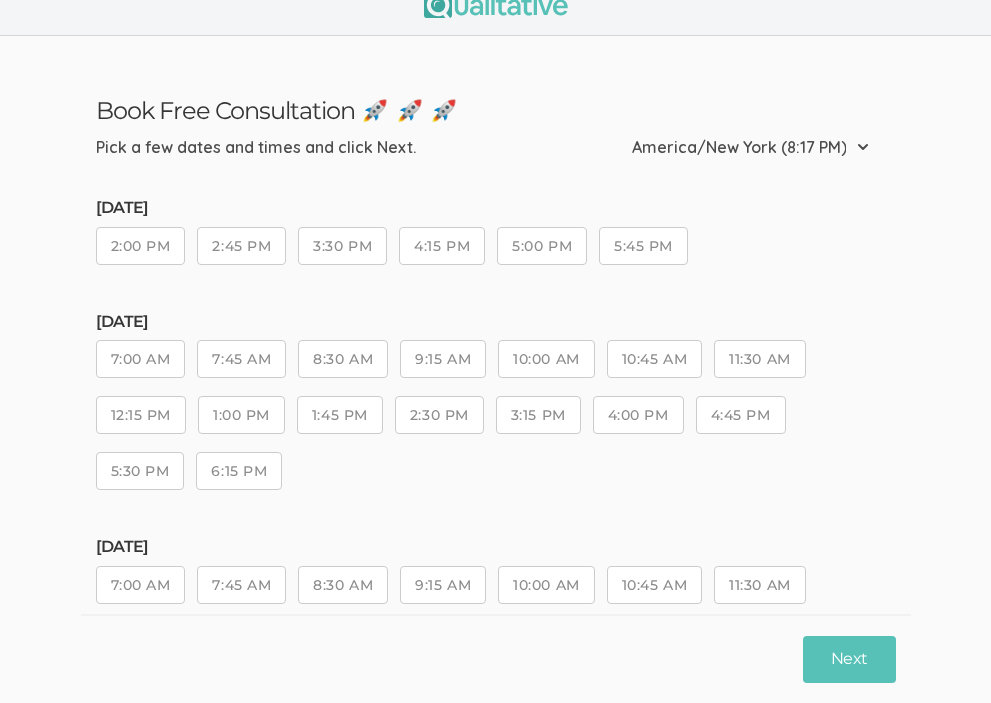 scroll, scrollTop: 46, scrollLeft: 0, axis: vertical 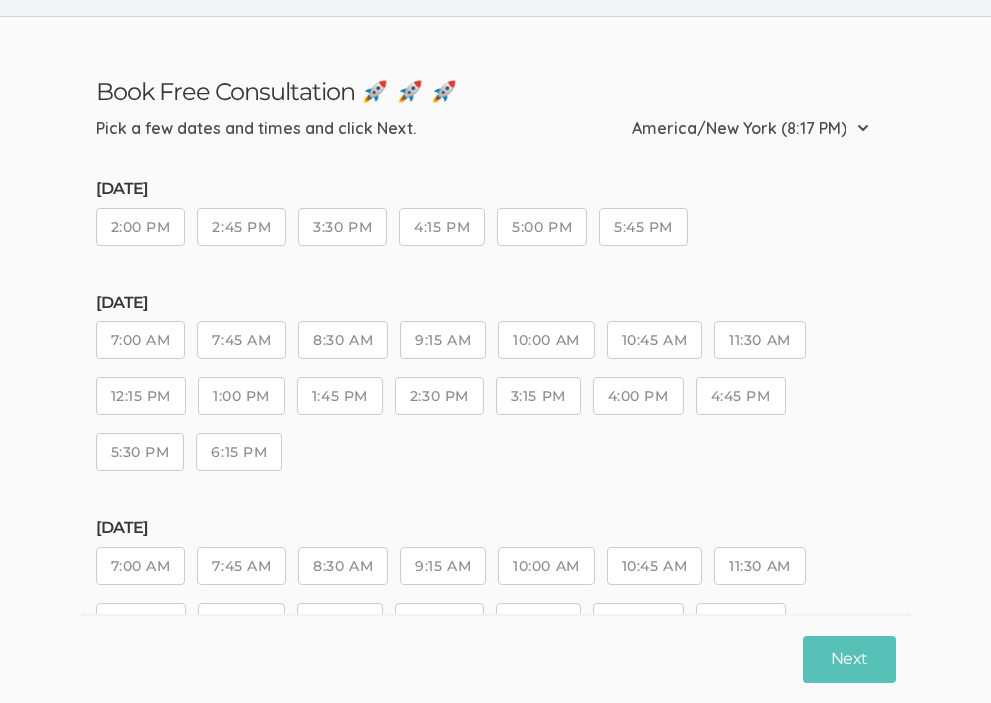 click on "2:45 PM" at bounding box center [241, 227] 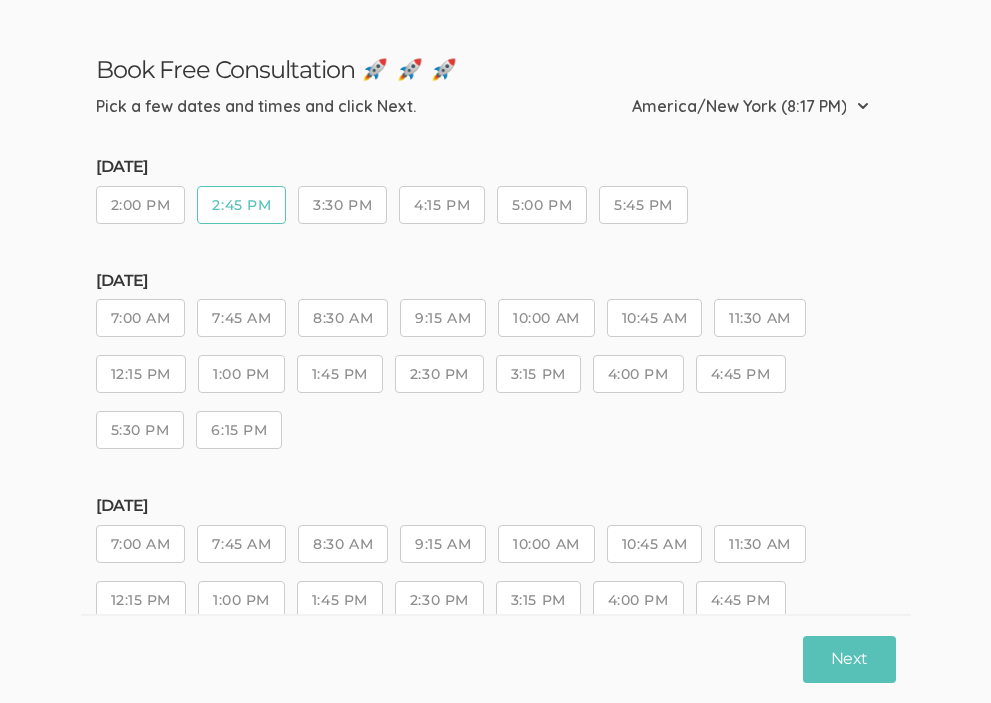 scroll, scrollTop: 67, scrollLeft: 0, axis: vertical 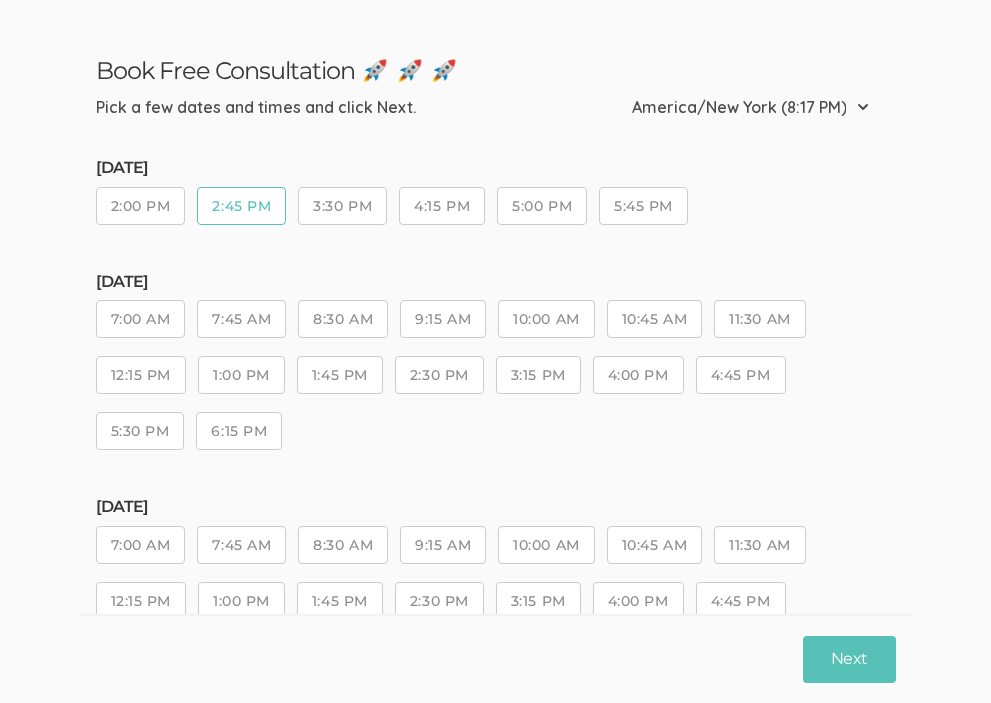 click on "3:30 PM" at bounding box center (342, 206) 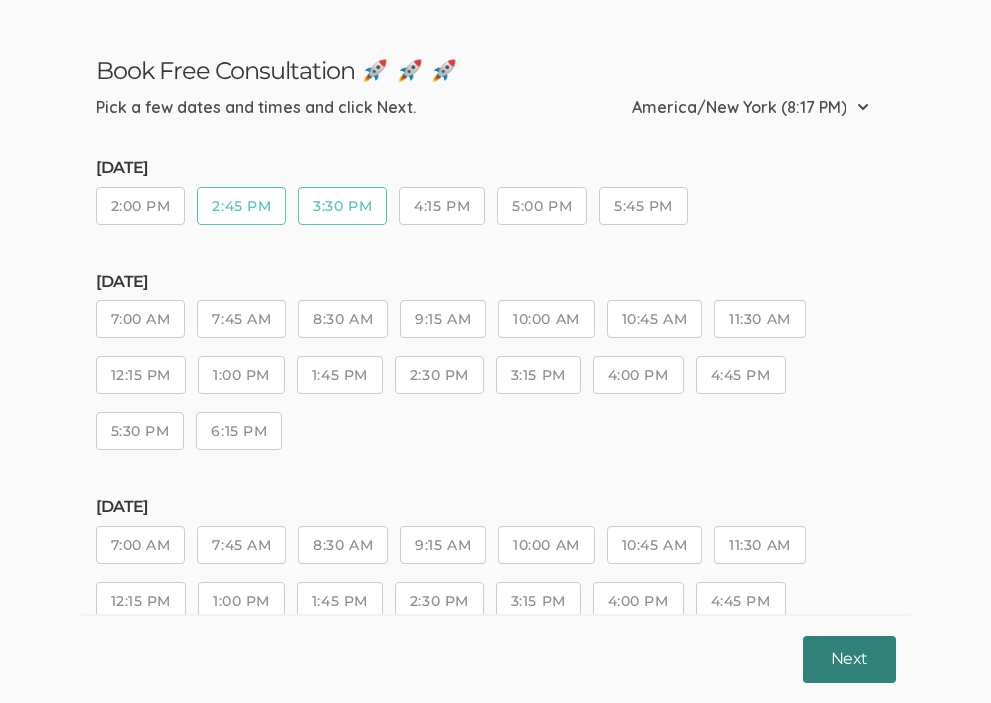 click on "Next" at bounding box center (849, 659) 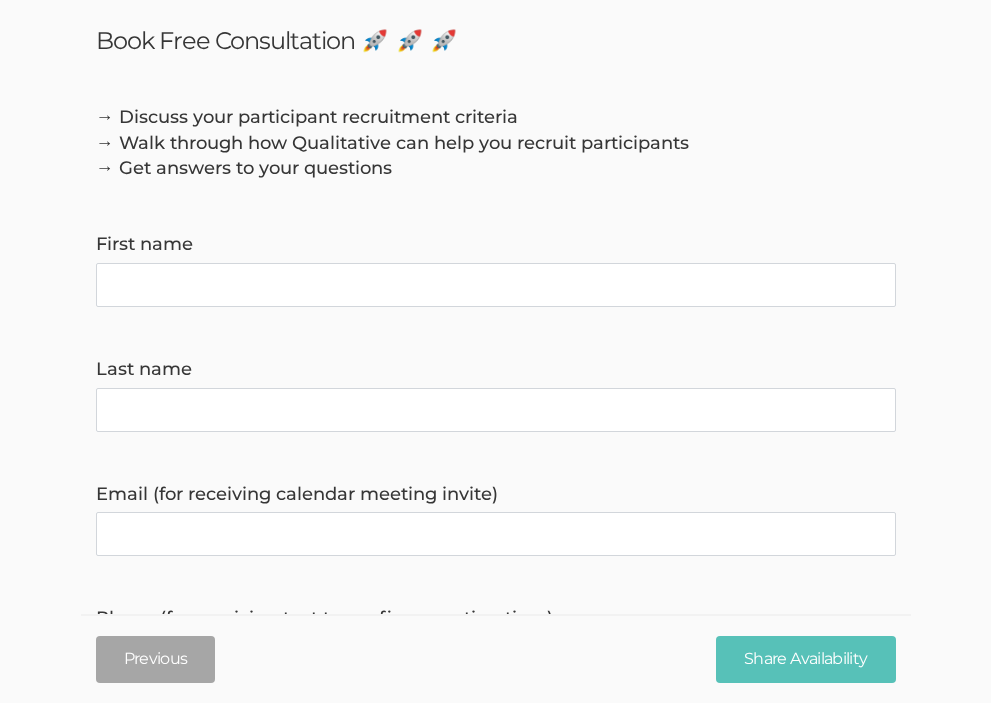 scroll, scrollTop: 101, scrollLeft: 0, axis: vertical 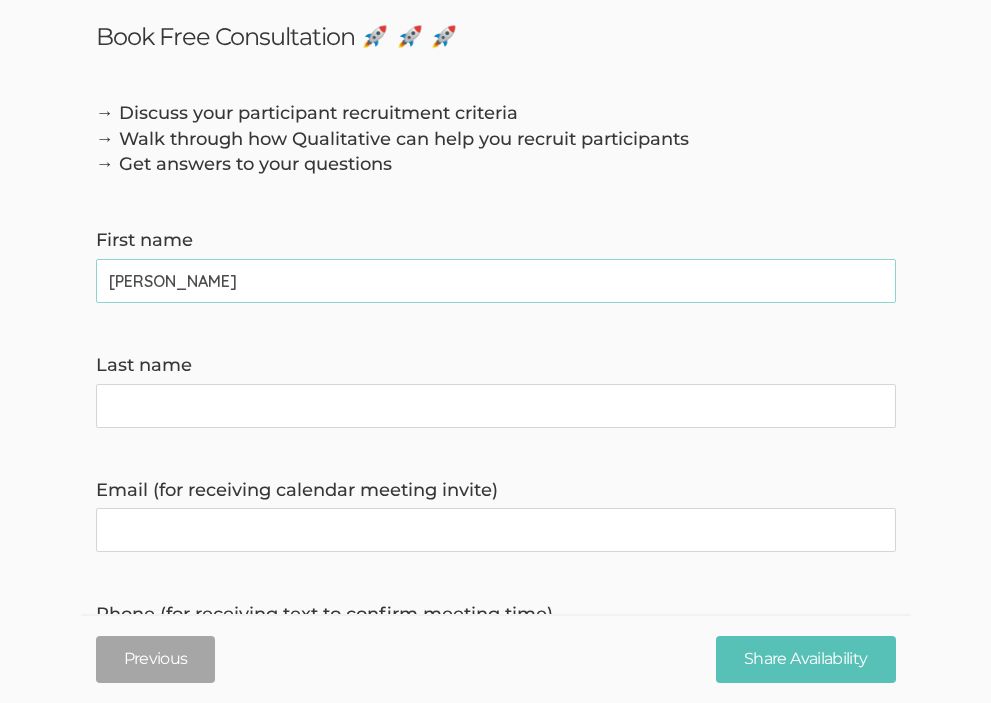 type on "[PERSON_NAME]" 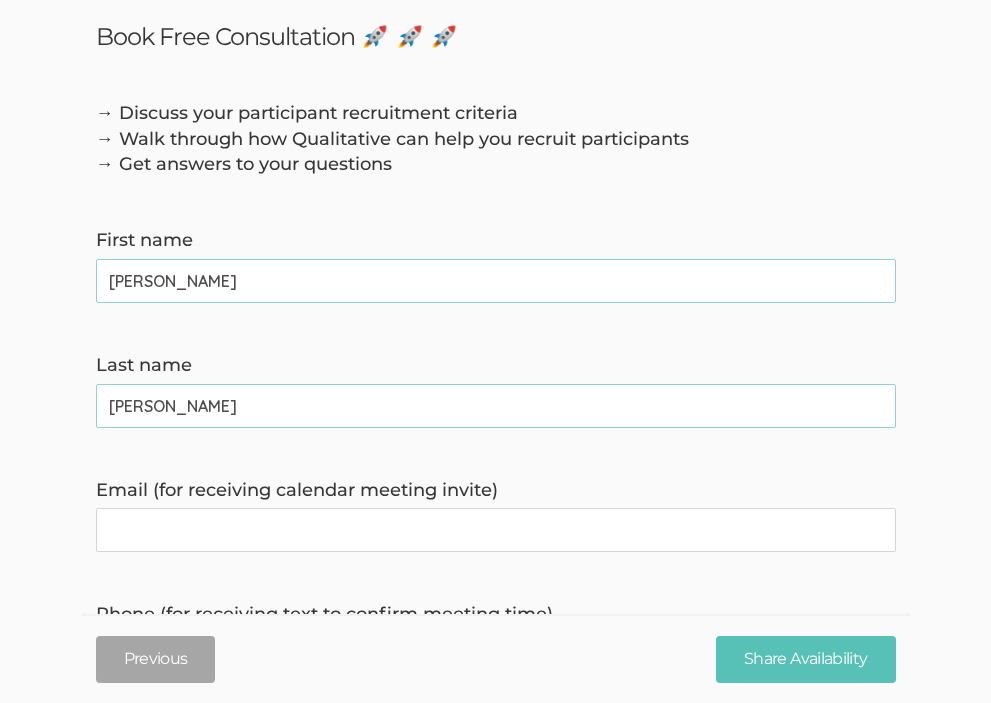click on "[PERSON_NAME]" at bounding box center (496, 406) 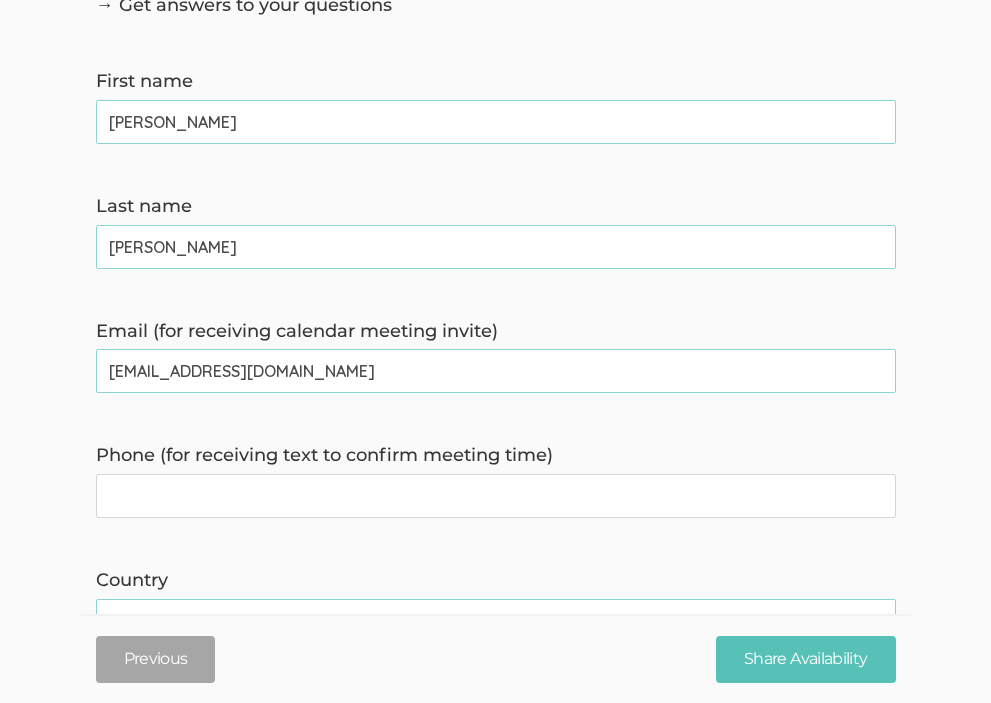 scroll, scrollTop: 265, scrollLeft: 0, axis: vertical 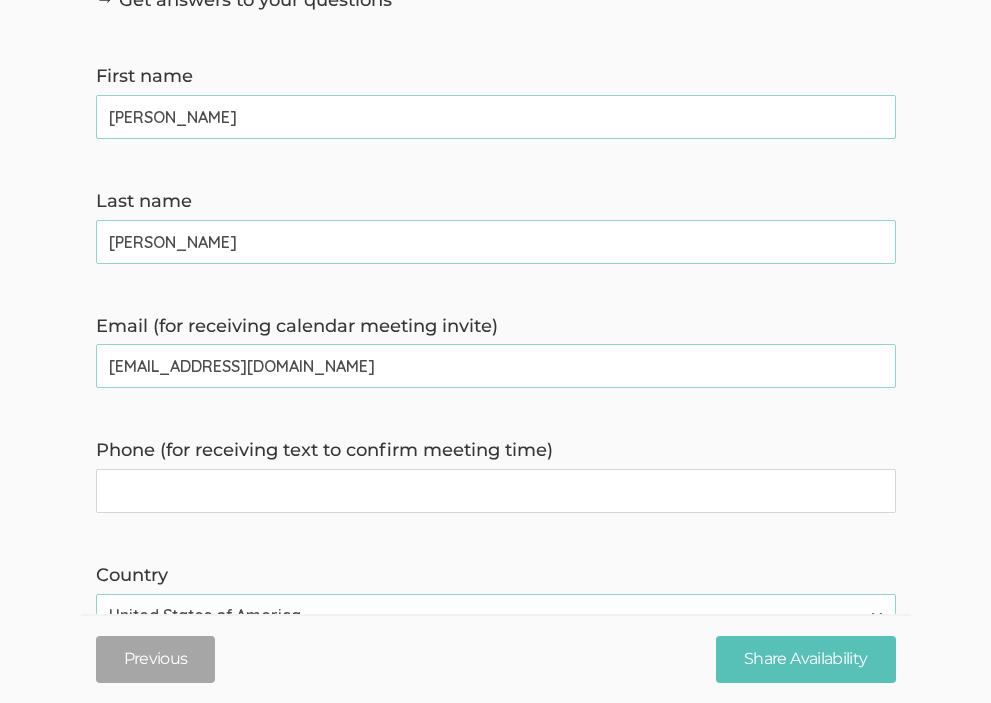 type on "[EMAIL_ADDRESS][DOMAIN_NAME]" 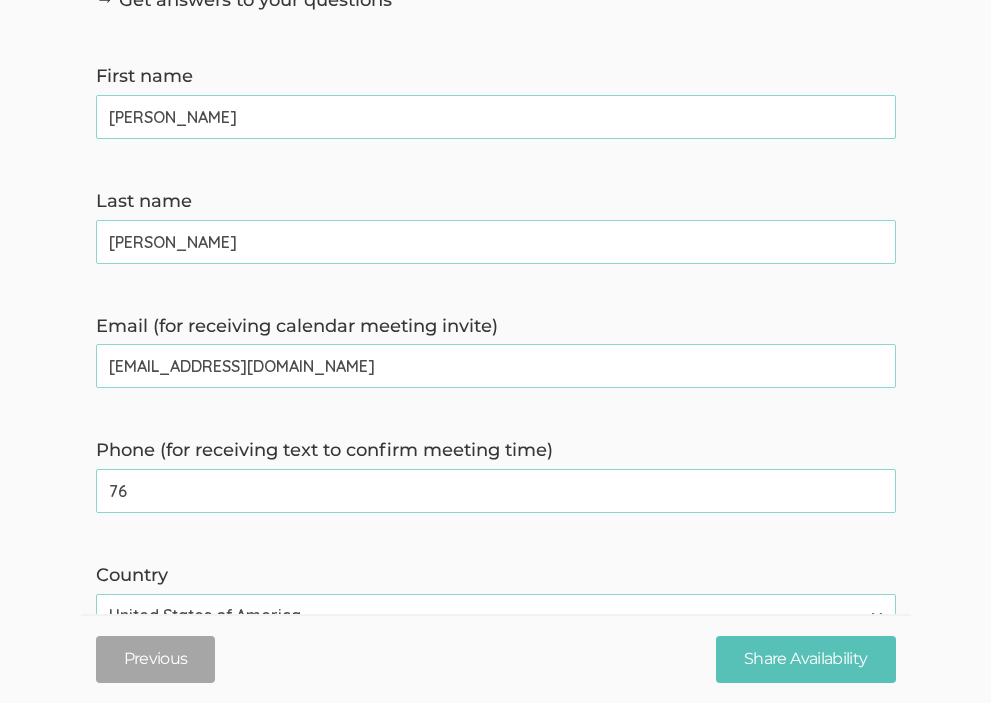 click on "76" at bounding box center (496, 491) 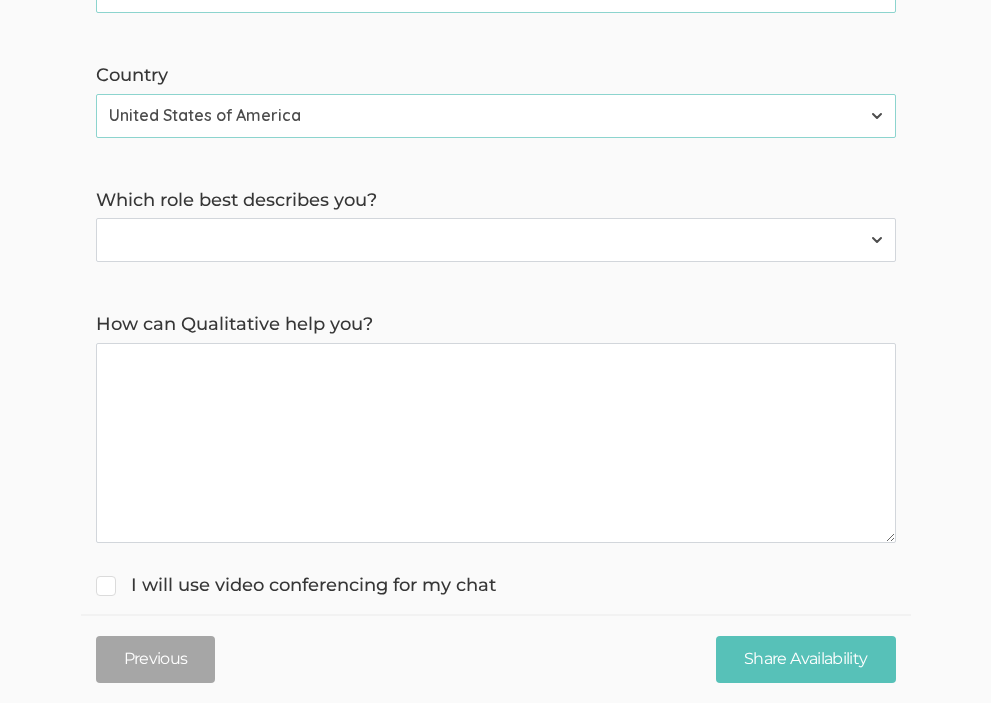 scroll, scrollTop: 779, scrollLeft: 0, axis: vertical 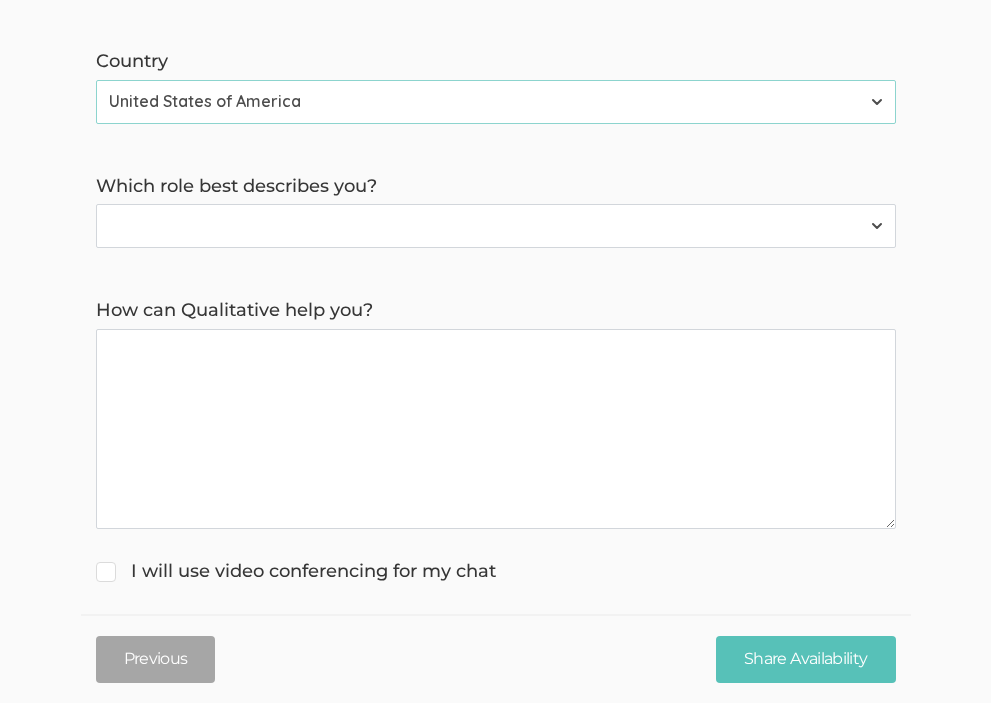 type on "7606966296" 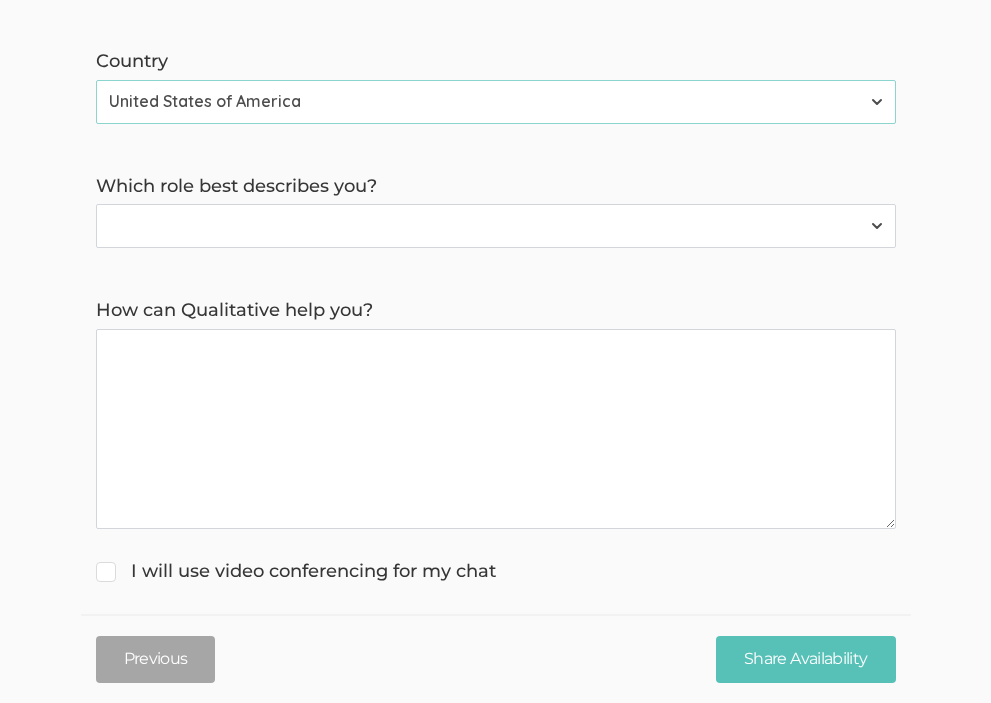 click on "Participant Researcher" at bounding box center [496, 226] 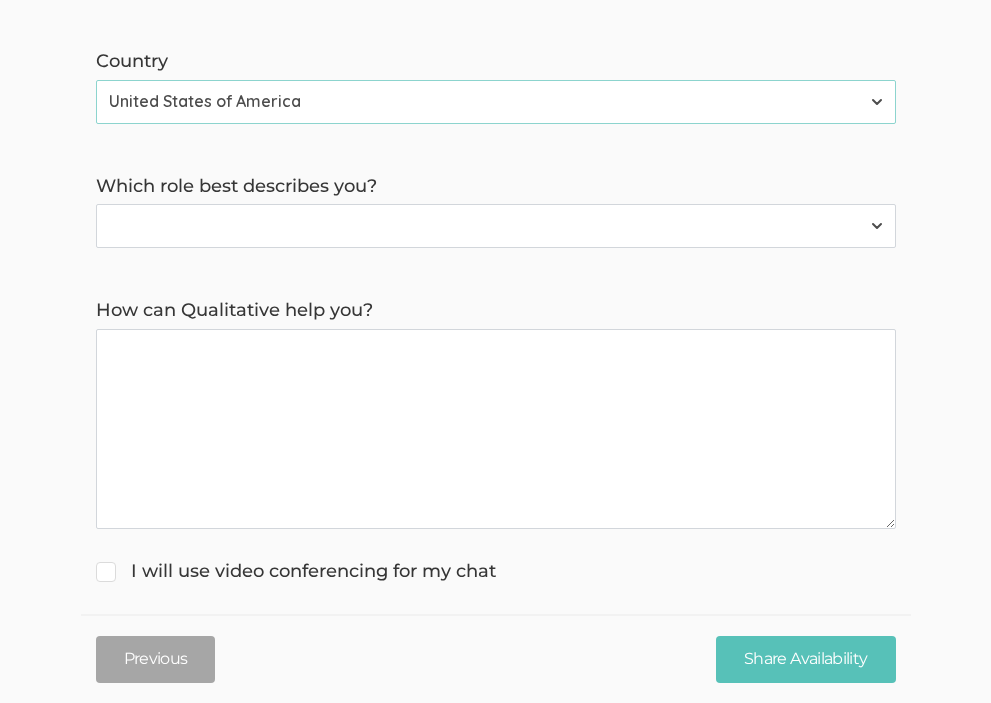 select on "1" 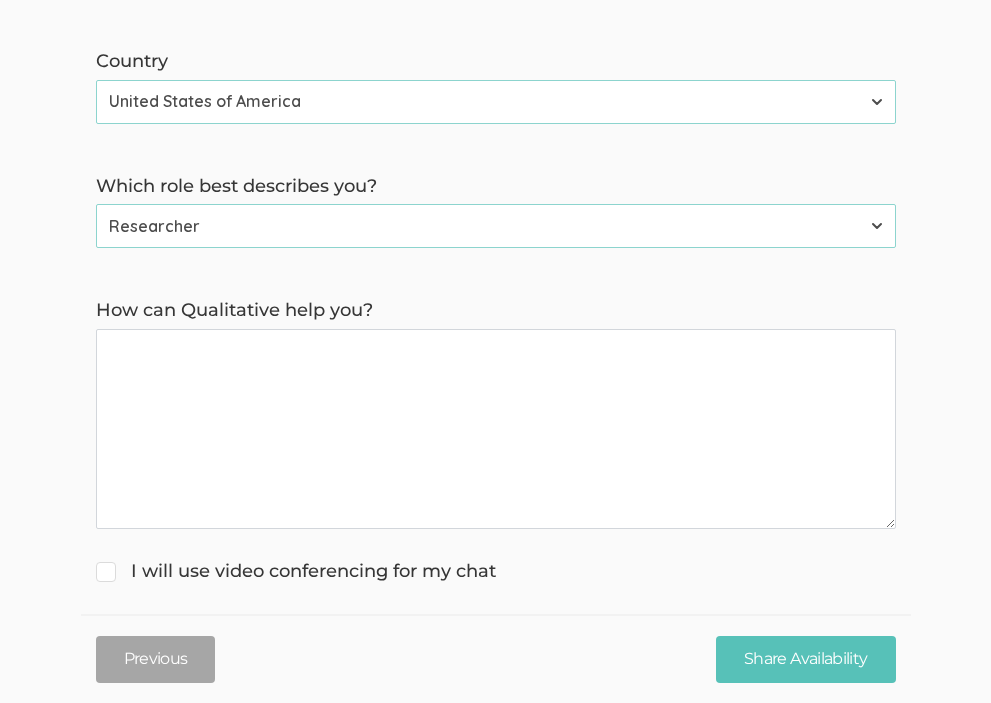 click on "How can Qualitative help you?" at bounding box center (496, 429) 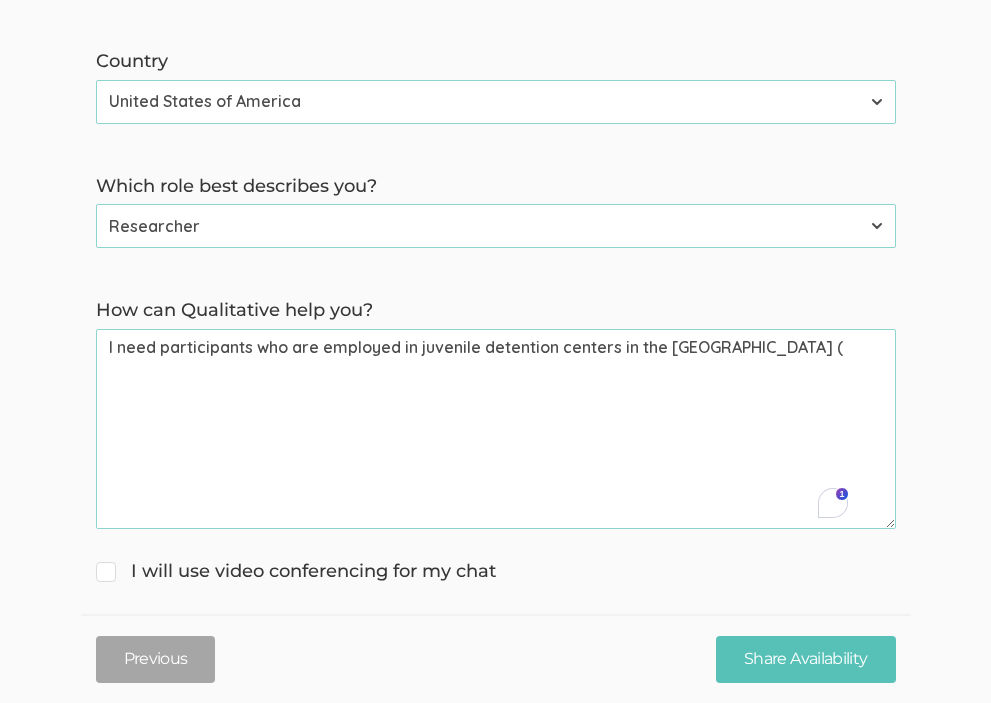 paste on "[US_STATE], [US_STATE], [US_STATE], [US_STATE], [US_STATE], [US_STATE], [US_STATE], [GEOGRAPHIC_DATA]" 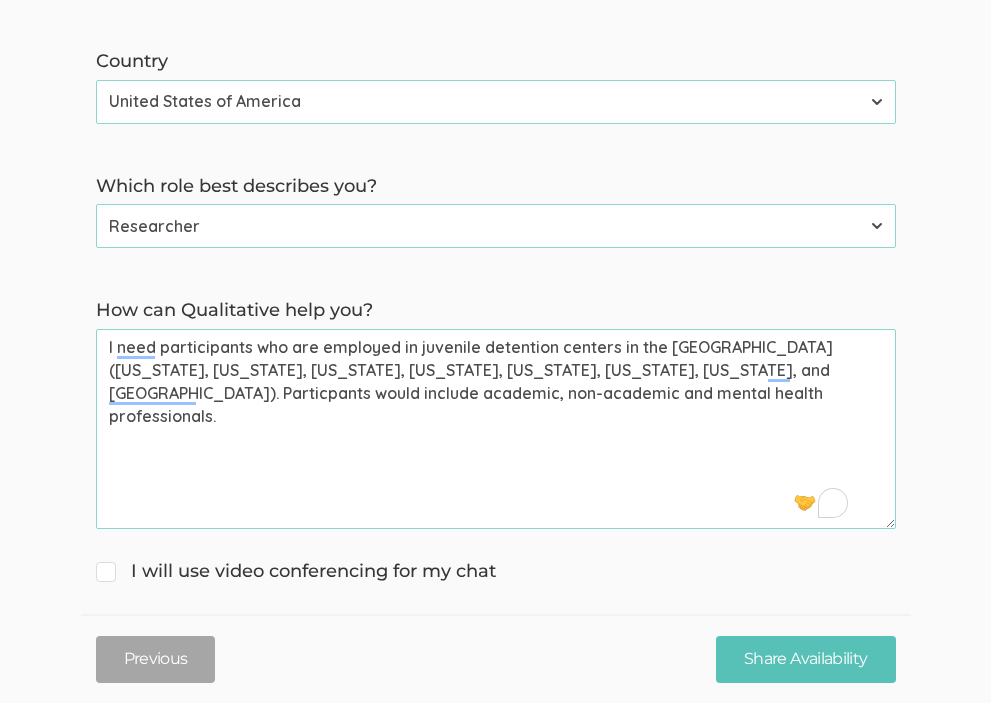 type on "I need participants who are employed in juvenile detention centers in the [GEOGRAPHIC_DATA] ([US_STATE], [US_STATE], [US_STATE], [US_STATE], [US_STATE], [US_STATE], [US_STATE], and [GEOGRAPHIC_DATA]). Particpants would include academic, non-academic and mental health professionals." 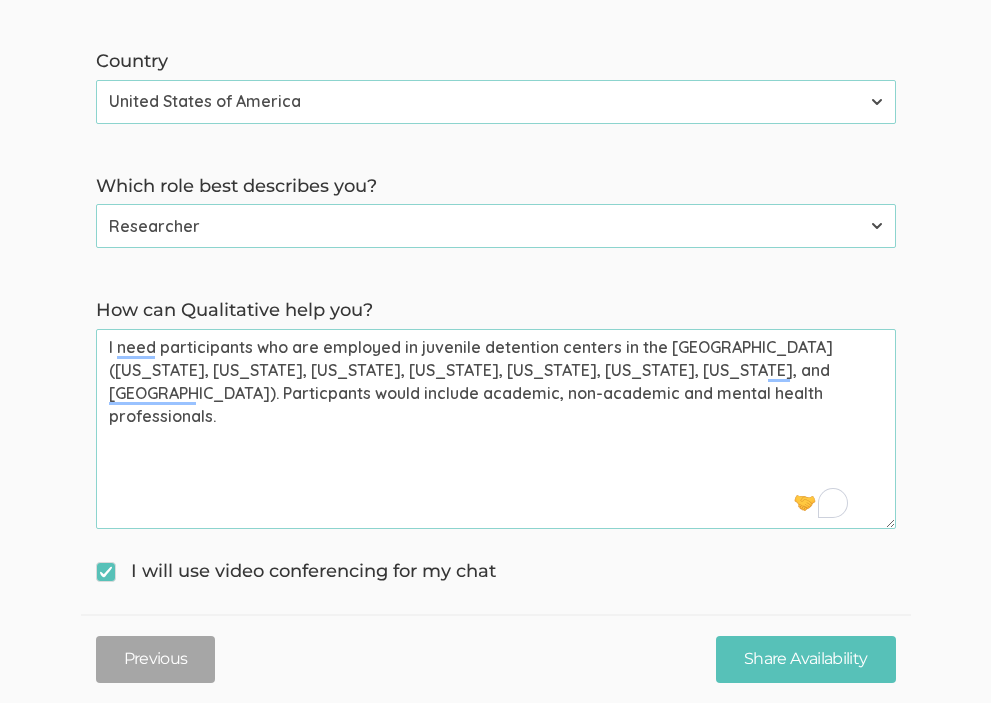 scroll, scrollTop: 805, scrollLeft: 0, axis: vertical 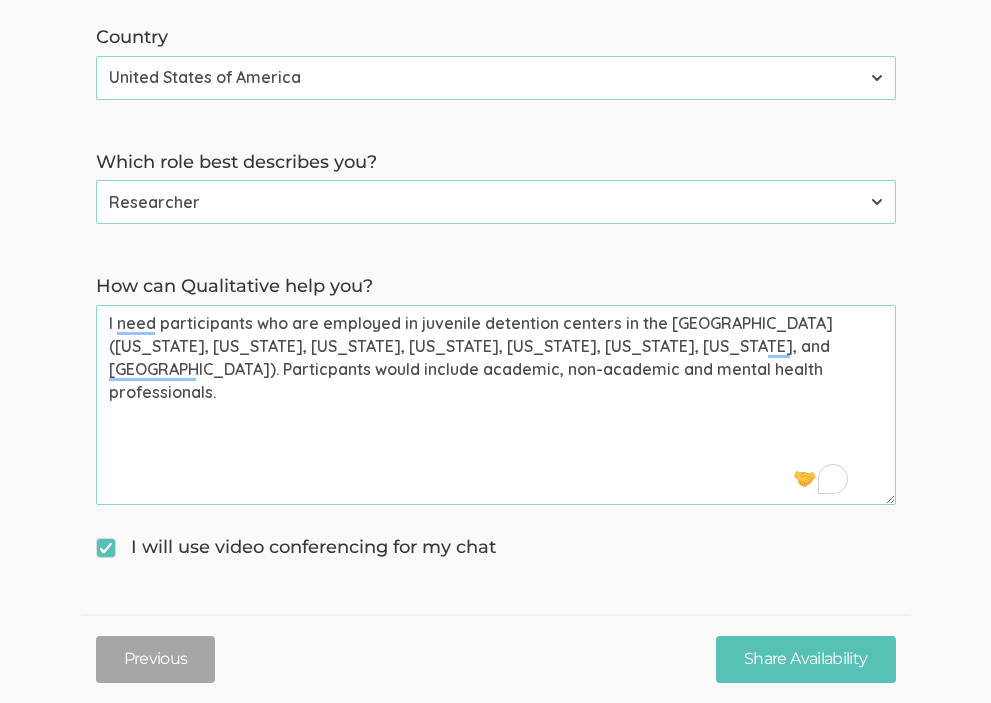 drag, startPoint x: 106, startPoint y: 323, endPoint x: 794, endPoint y: 372, distance: 689.7427 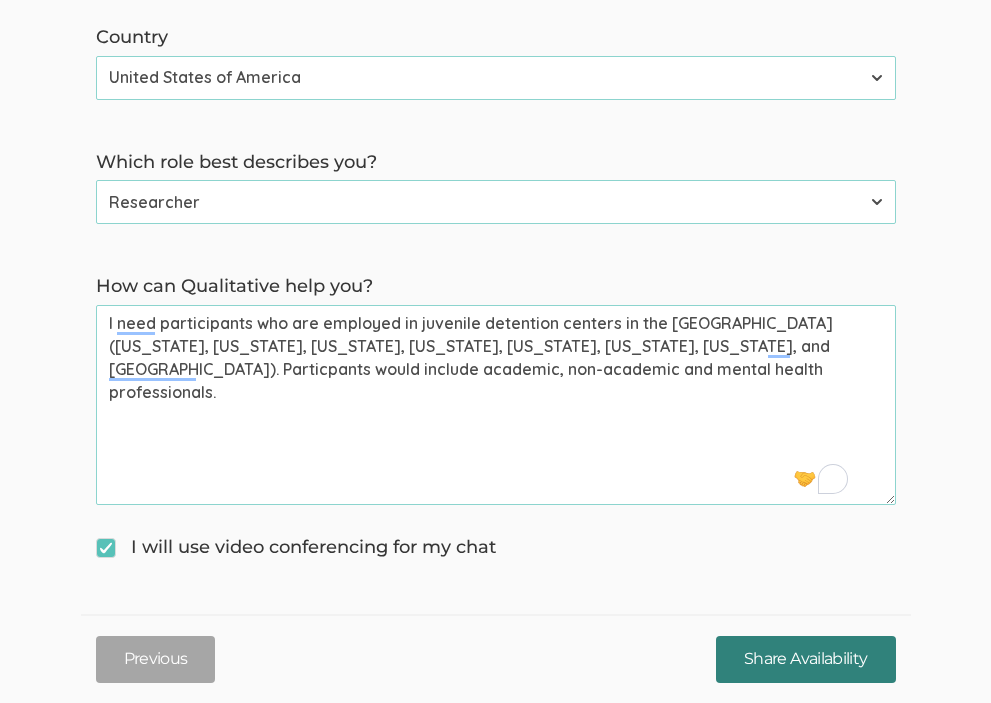 click on "Share Availability" at bounding box center (805, 659) 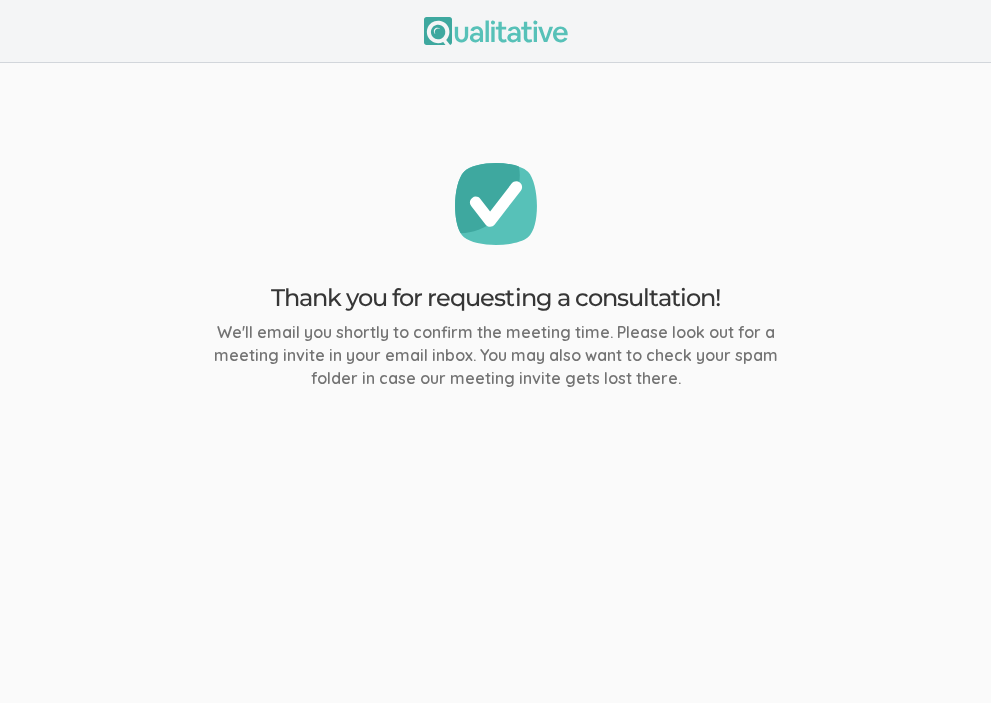 scroll, scrollTop: 0, scrollLeft: 0, axis: both 